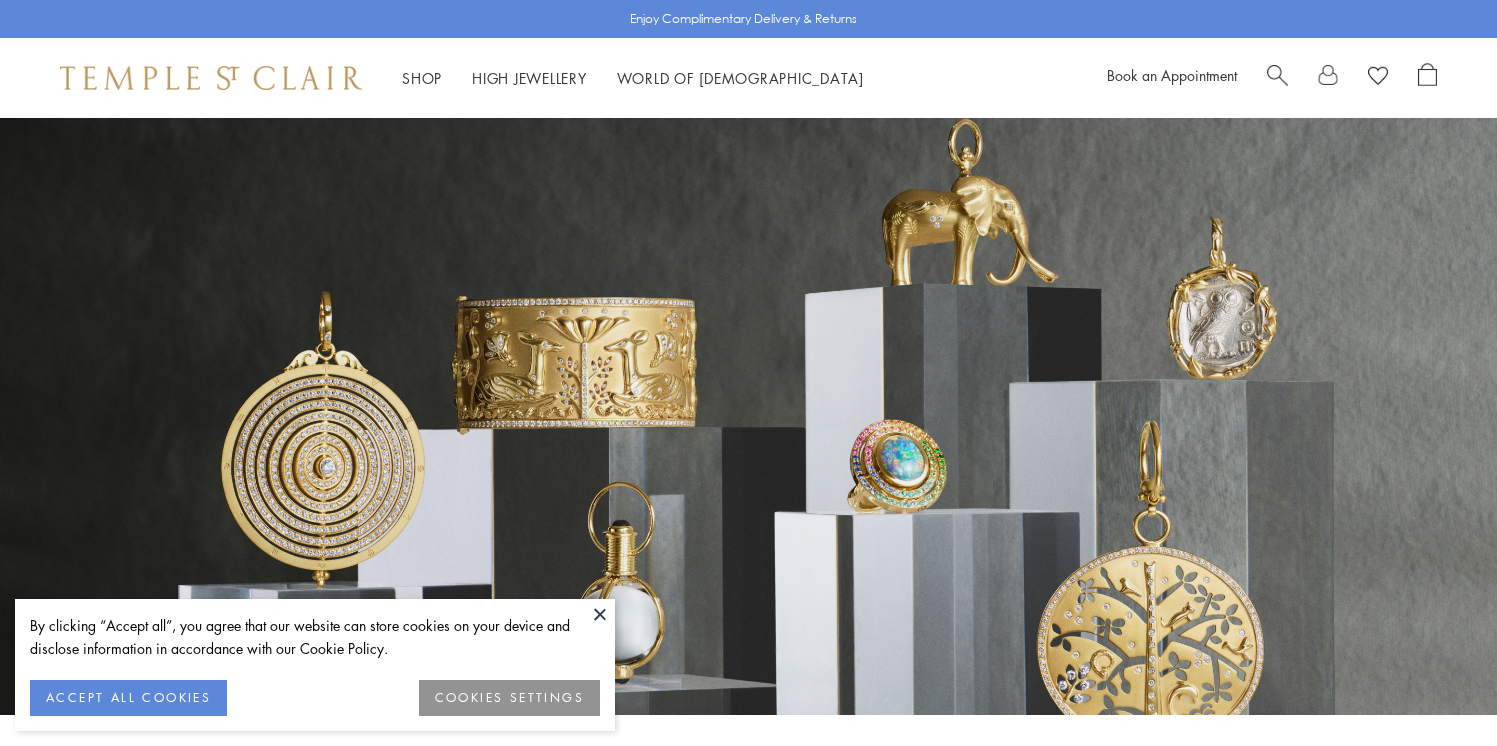 scroll, scrollTop: 0, scrollLeft: 0, axis: both 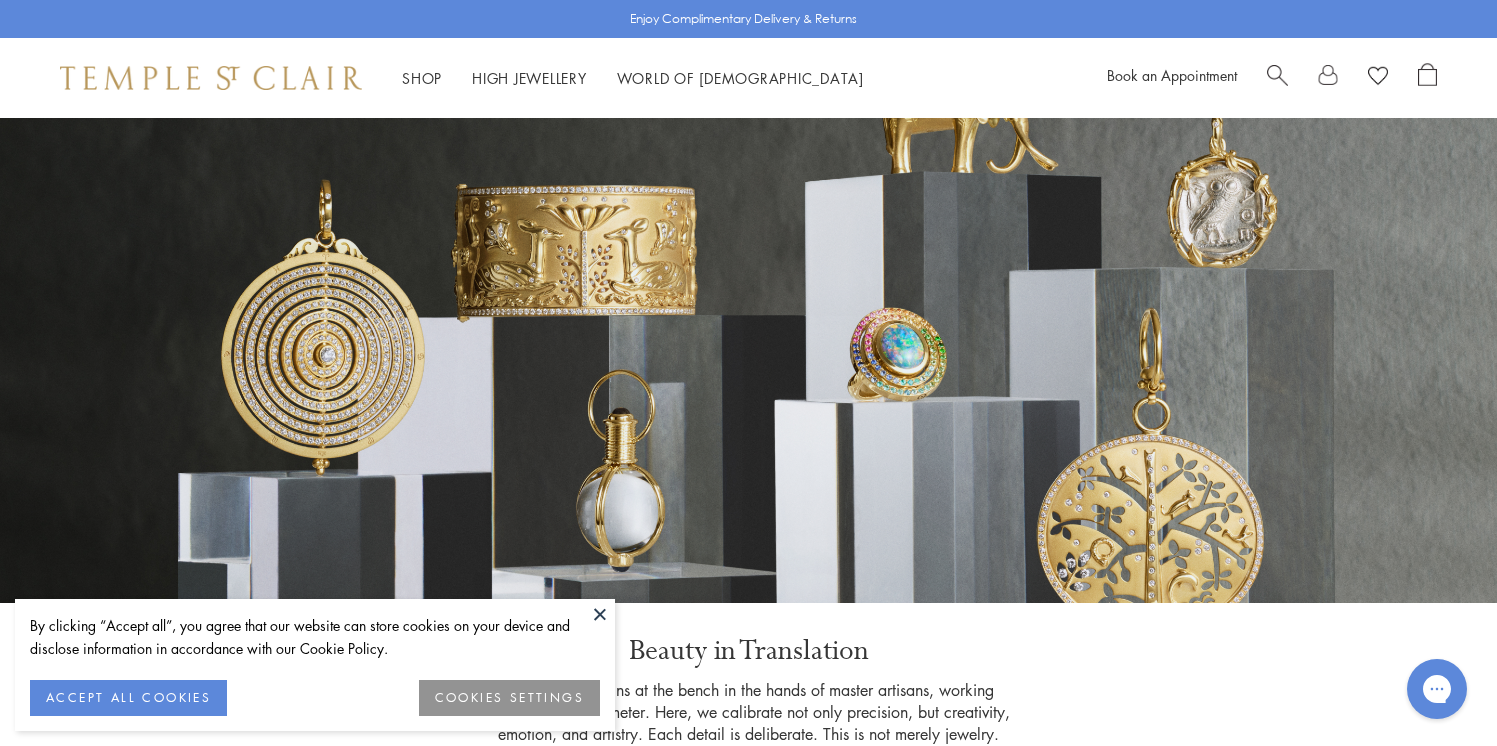click on "ACCEPT ALL COOKIES" at bounding box center (128, 698) 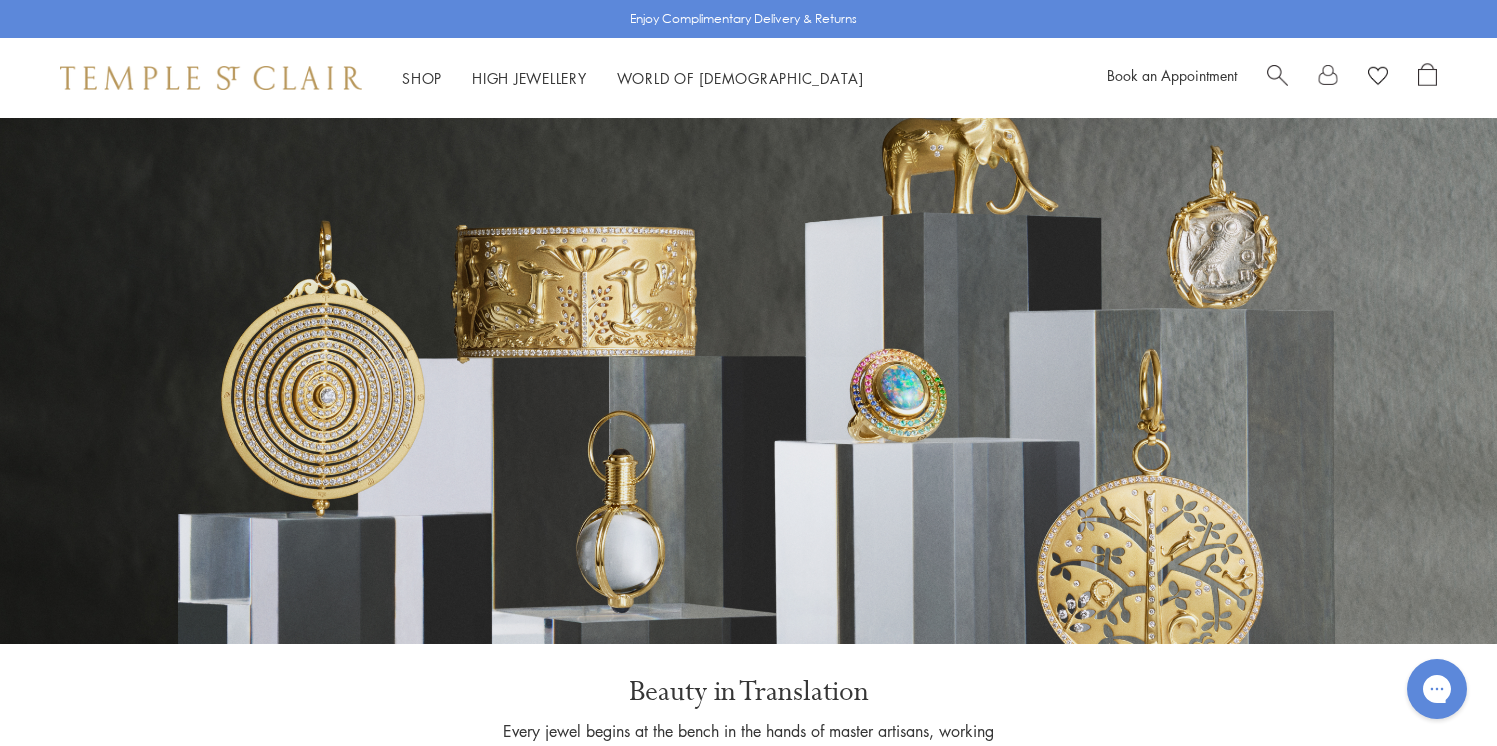 scroll, scrollTop: 56, scrollLeft: 0, axis: vertical 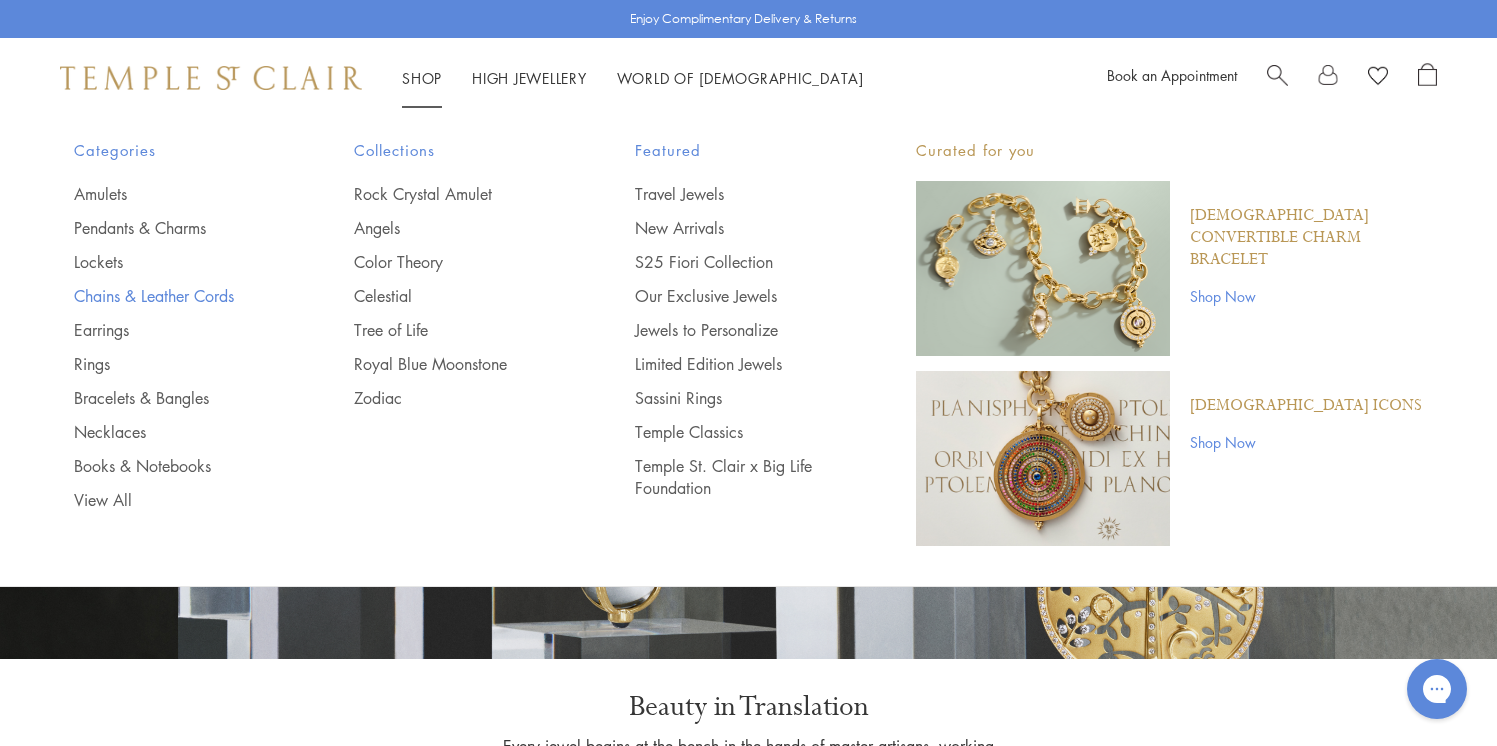 click on "Chains & Leather Cords" at bounding box center (174, 296) 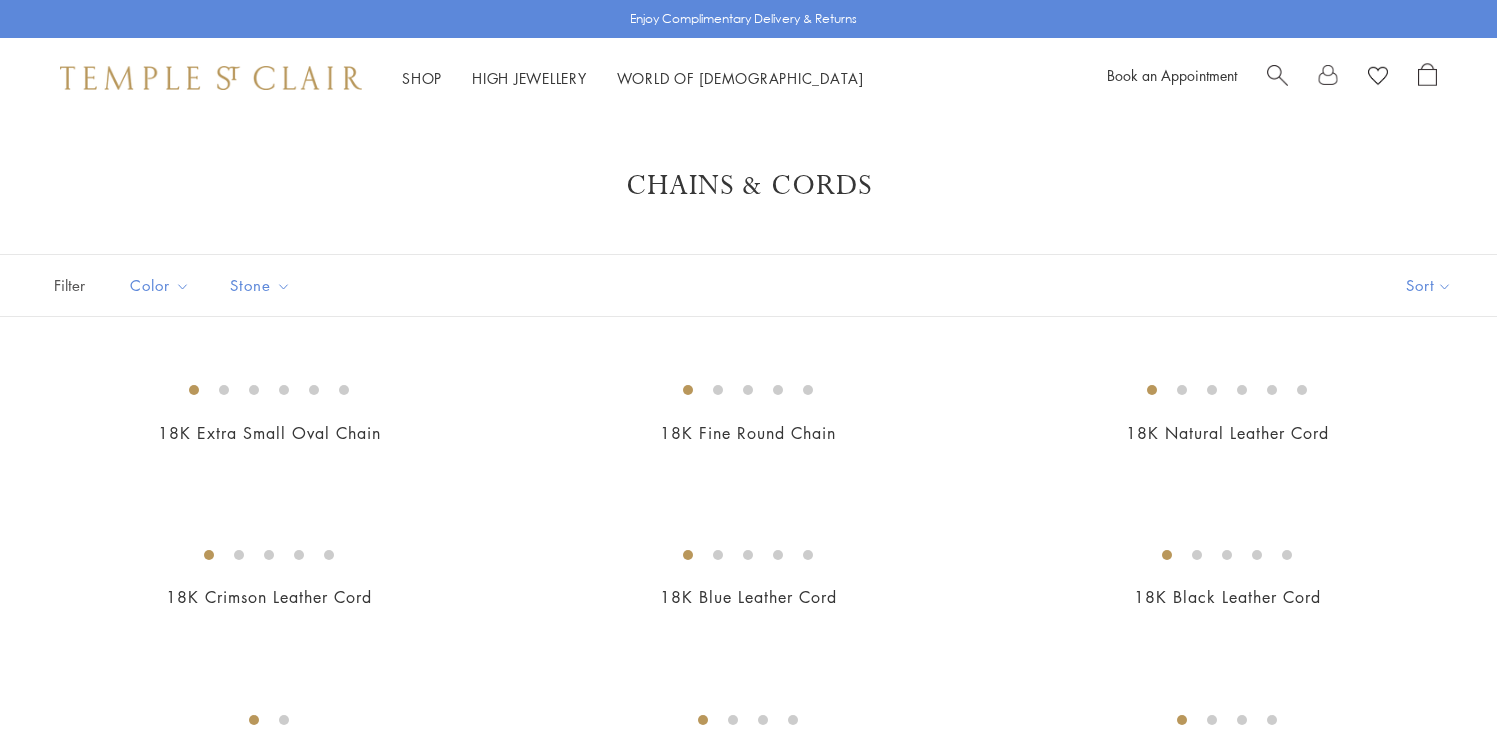 scroll, scrollTop: 0, scrollLeft: 0, axis: both 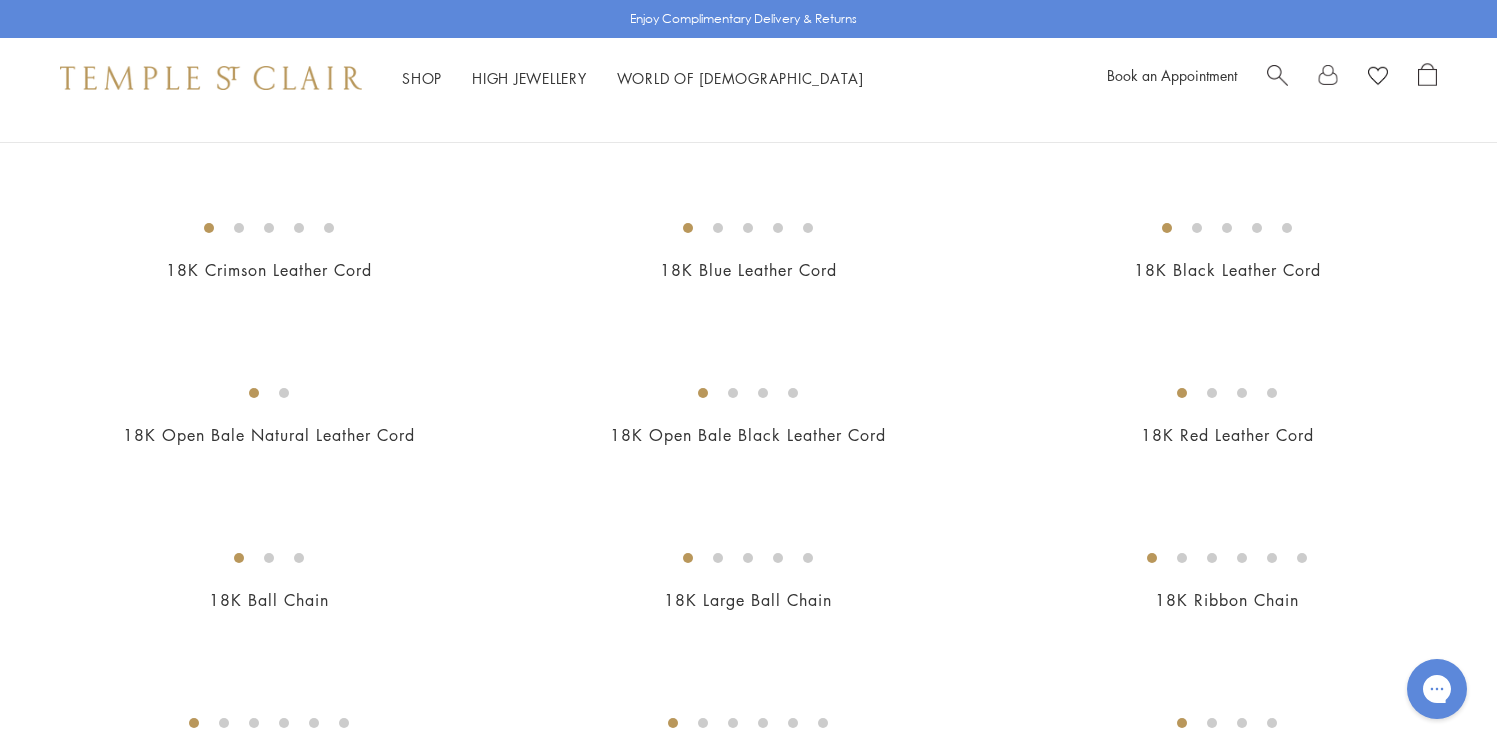 click at bounding box center [0, 0] 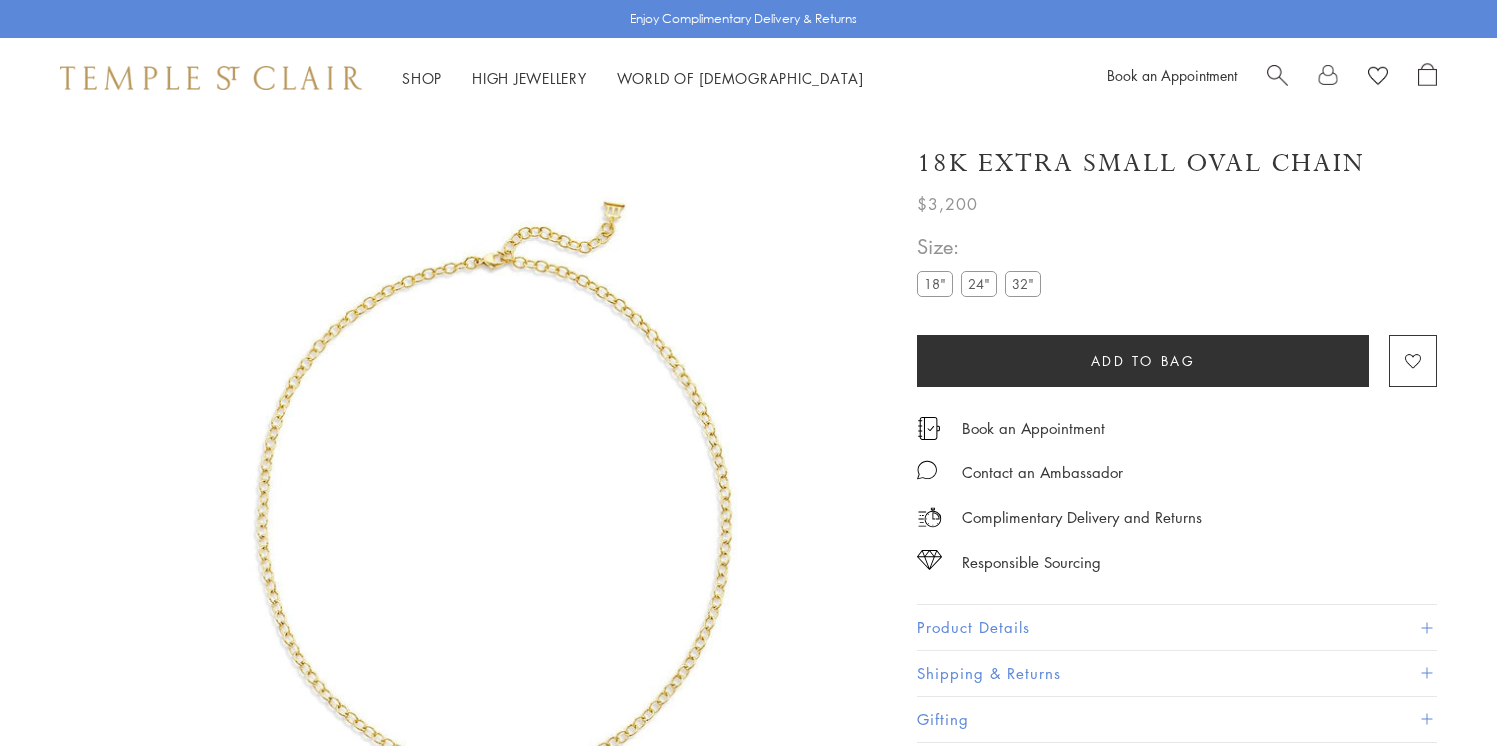 scroll, scrollTop: 0, scrollLeft: 0, axis: both 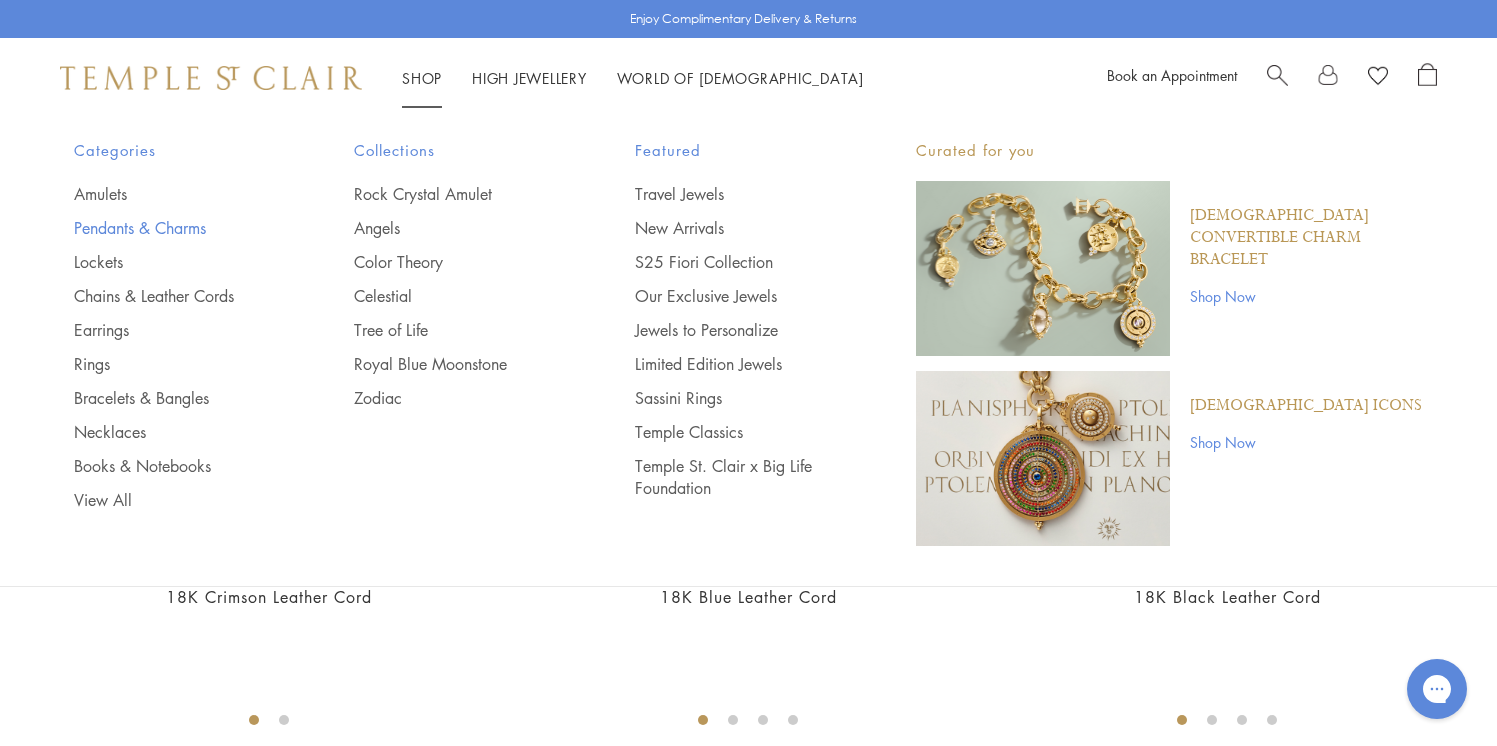 click on "Pendants & Charms" at bounding box center [174, 228] 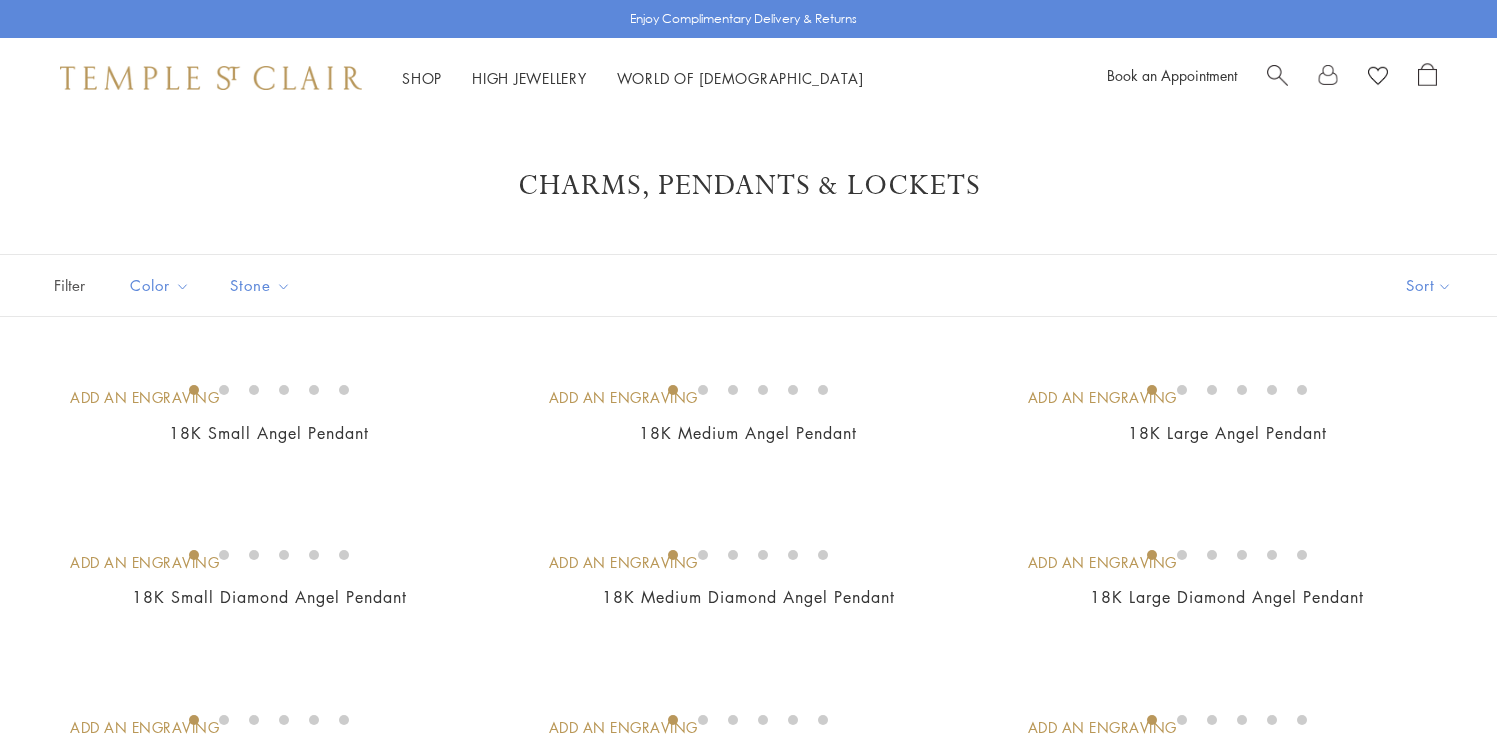 scroll, scrollTop: 0, scrollLeft: 0, axis: both 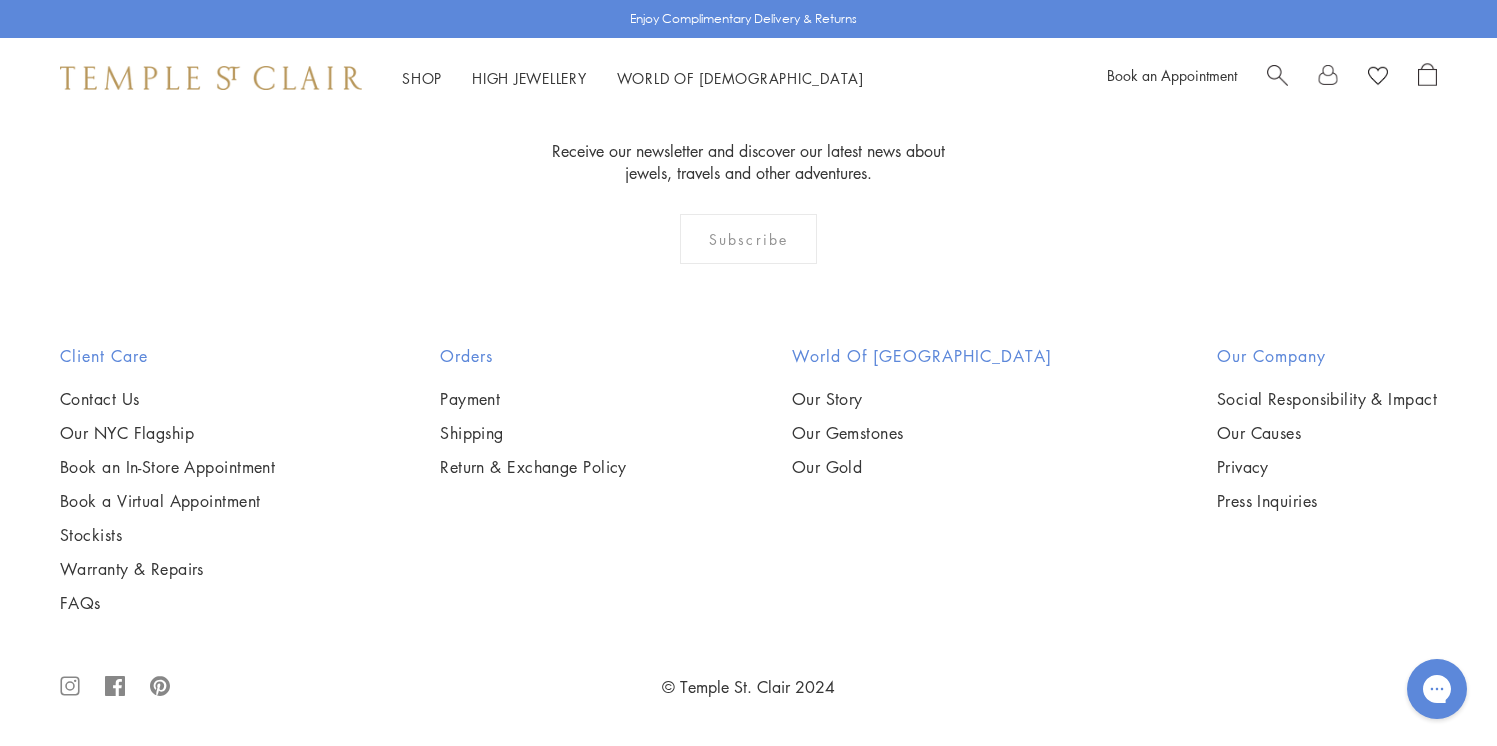 click at bounding box center [0, 0] 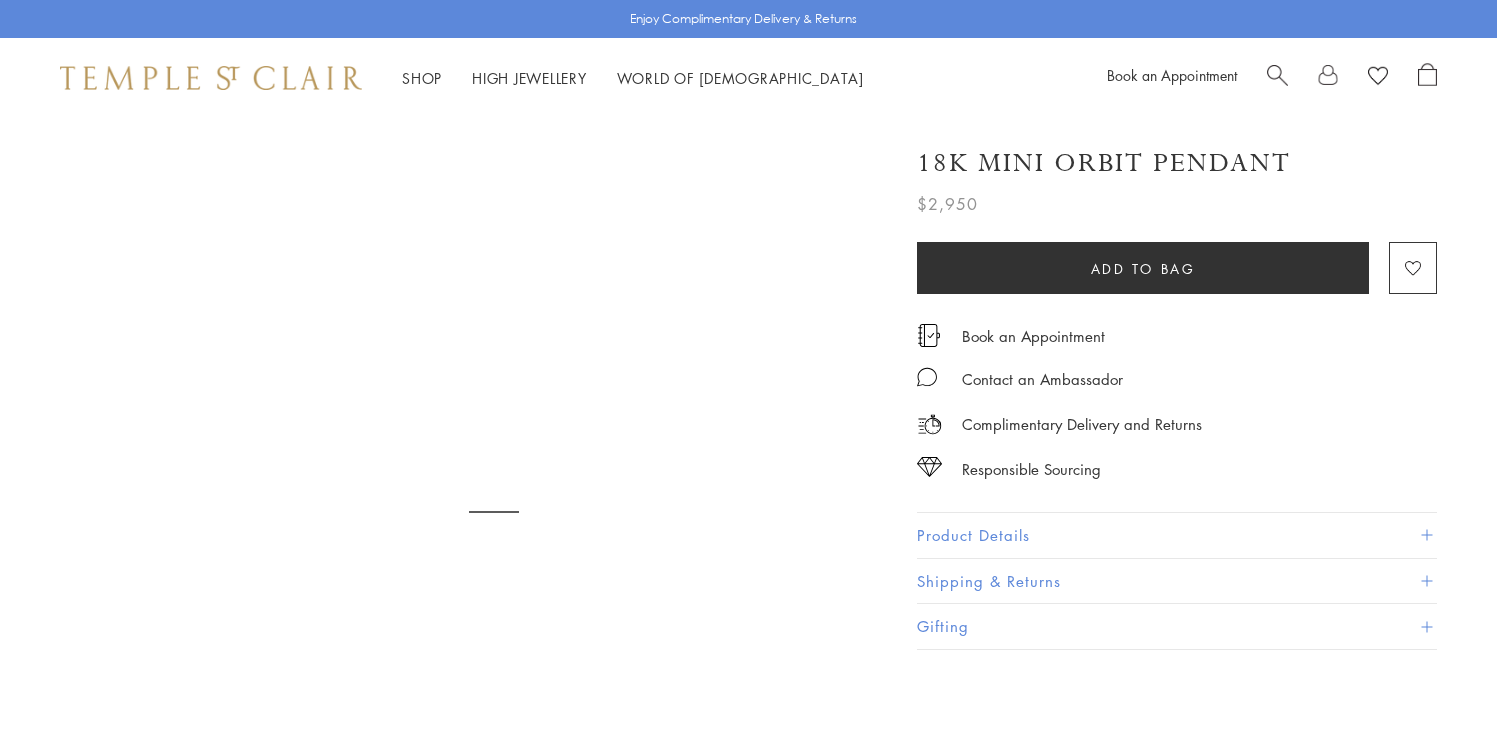 scroll, scrollTop: 0, scrollLeft: 0, axis: both 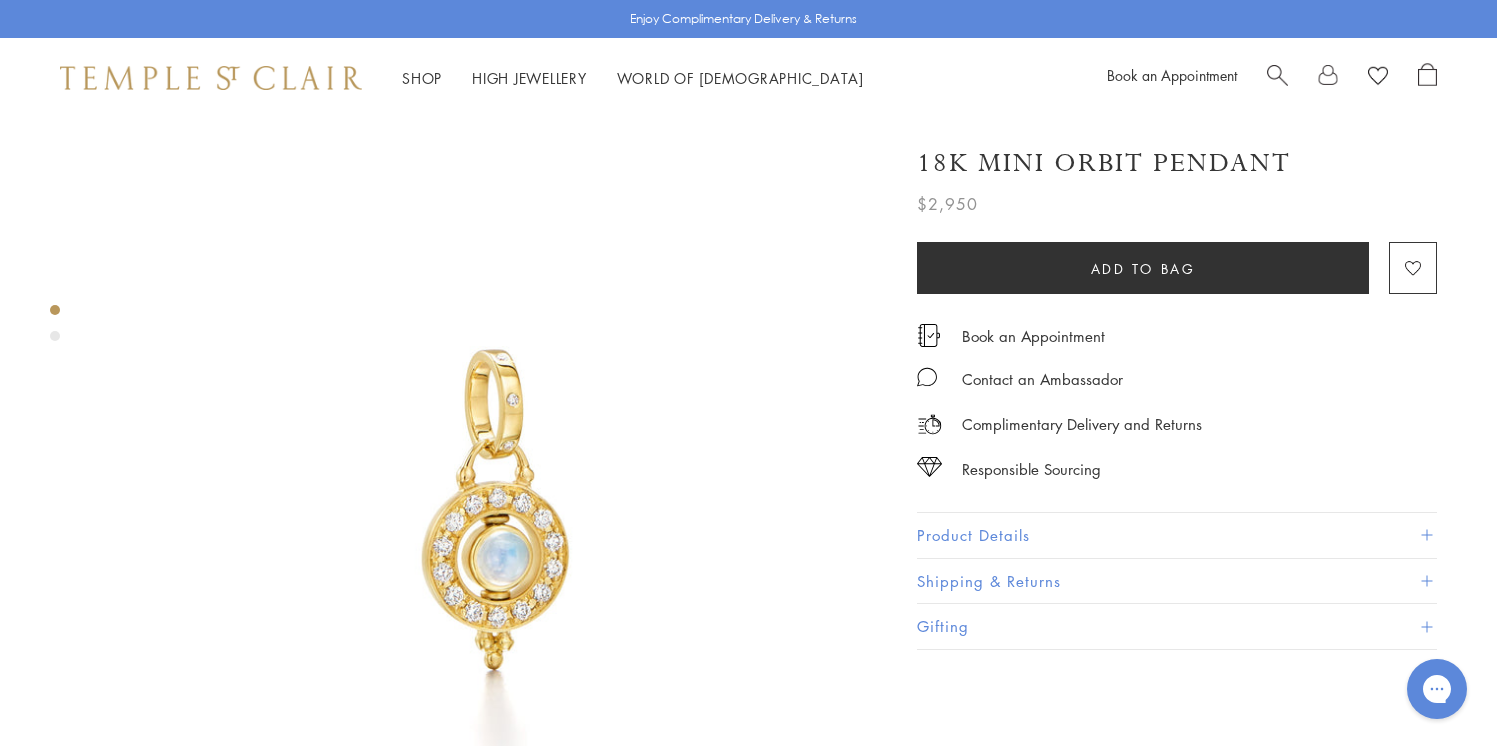 click on "Product Details" at bounding box center [1177, 535] 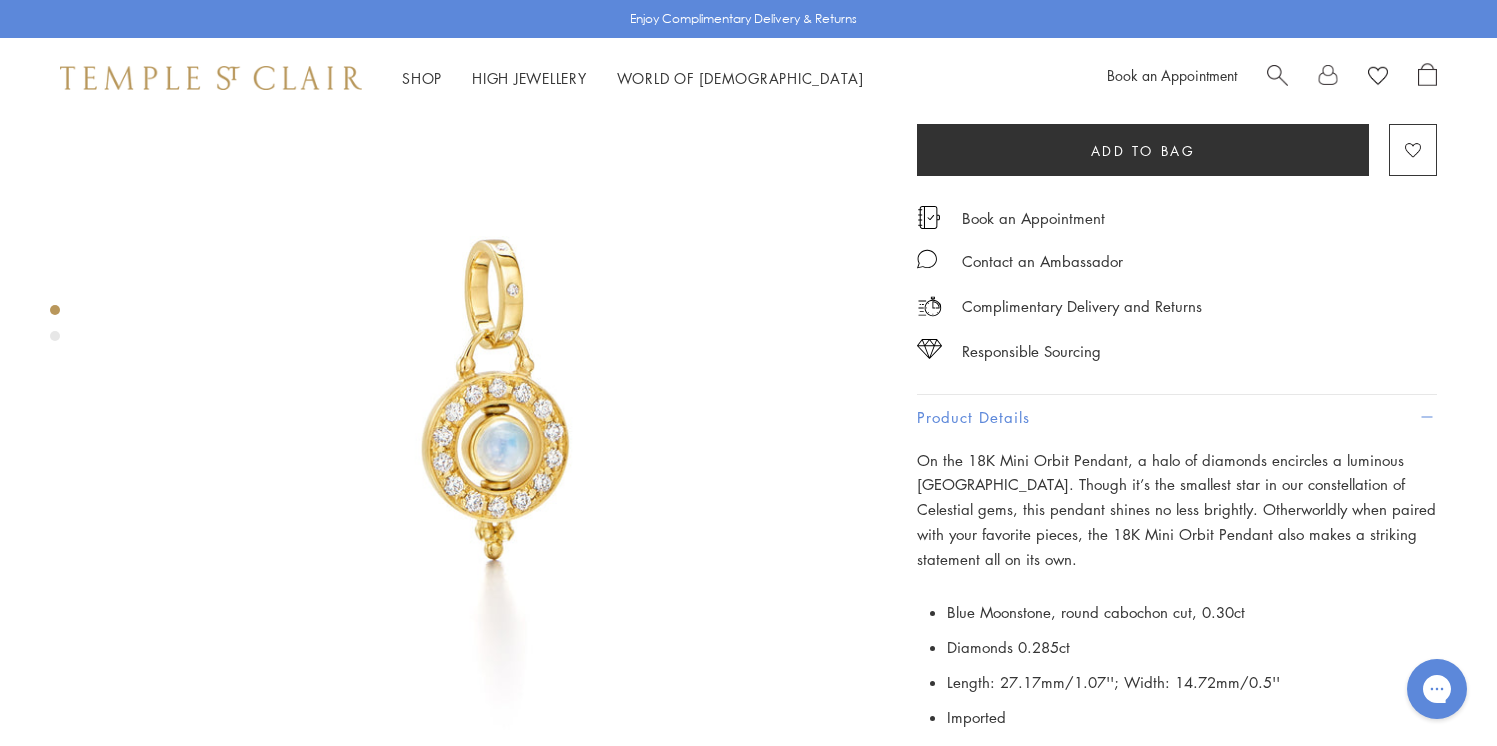 scroll, scrollTop: 121, scrollLeft: 0, axis: vertical 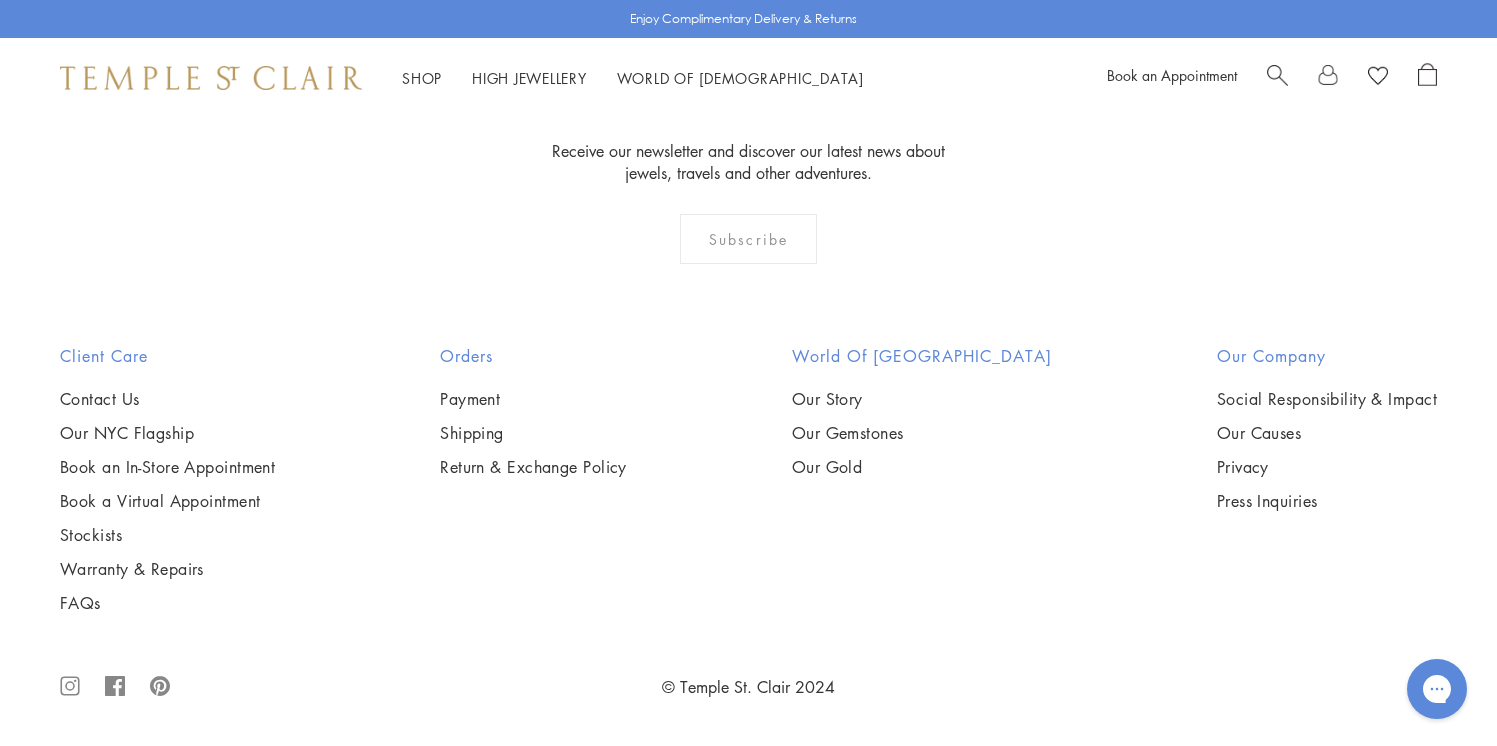 click on "2" at bounding box center (717, -85) 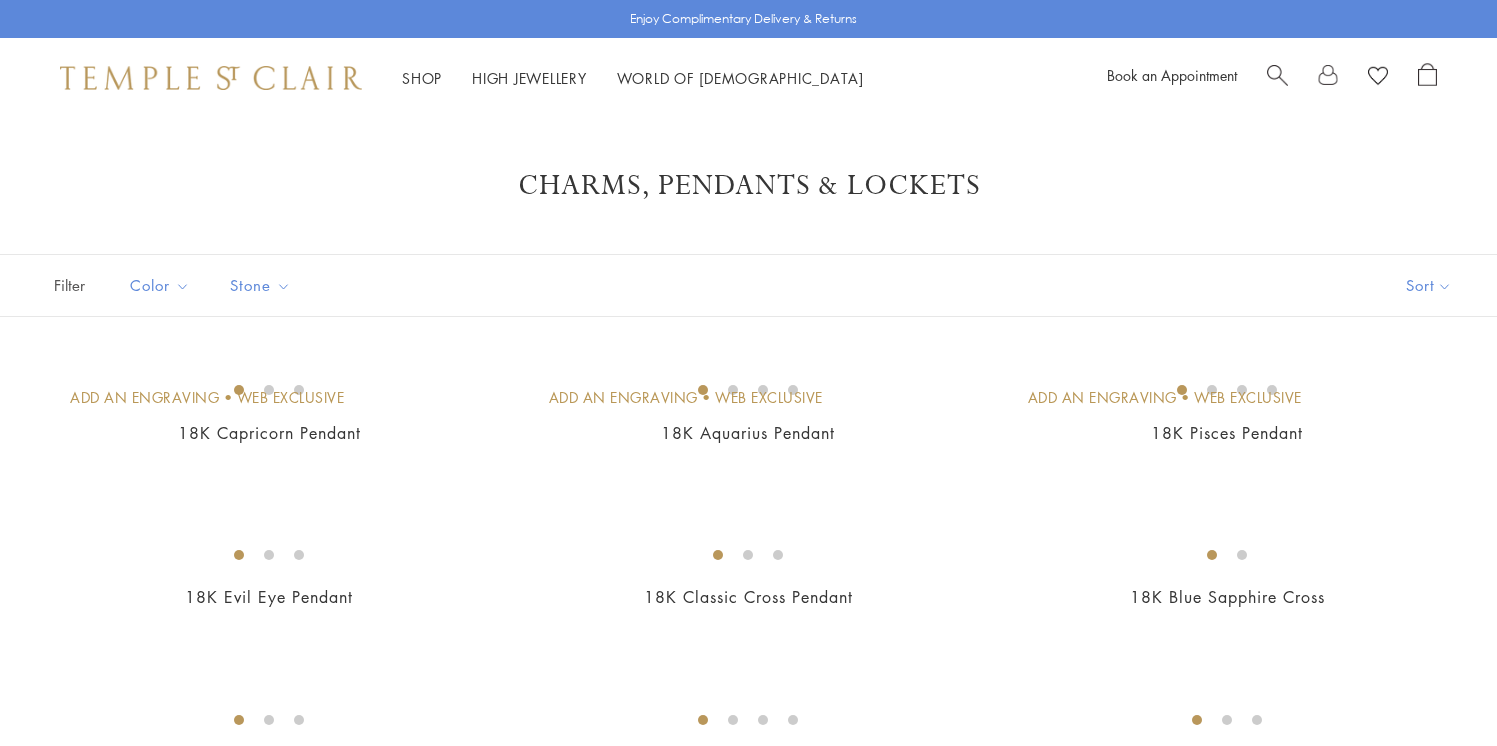 scroll, scrollTop: 0, scrollLeft: 0, axis: both 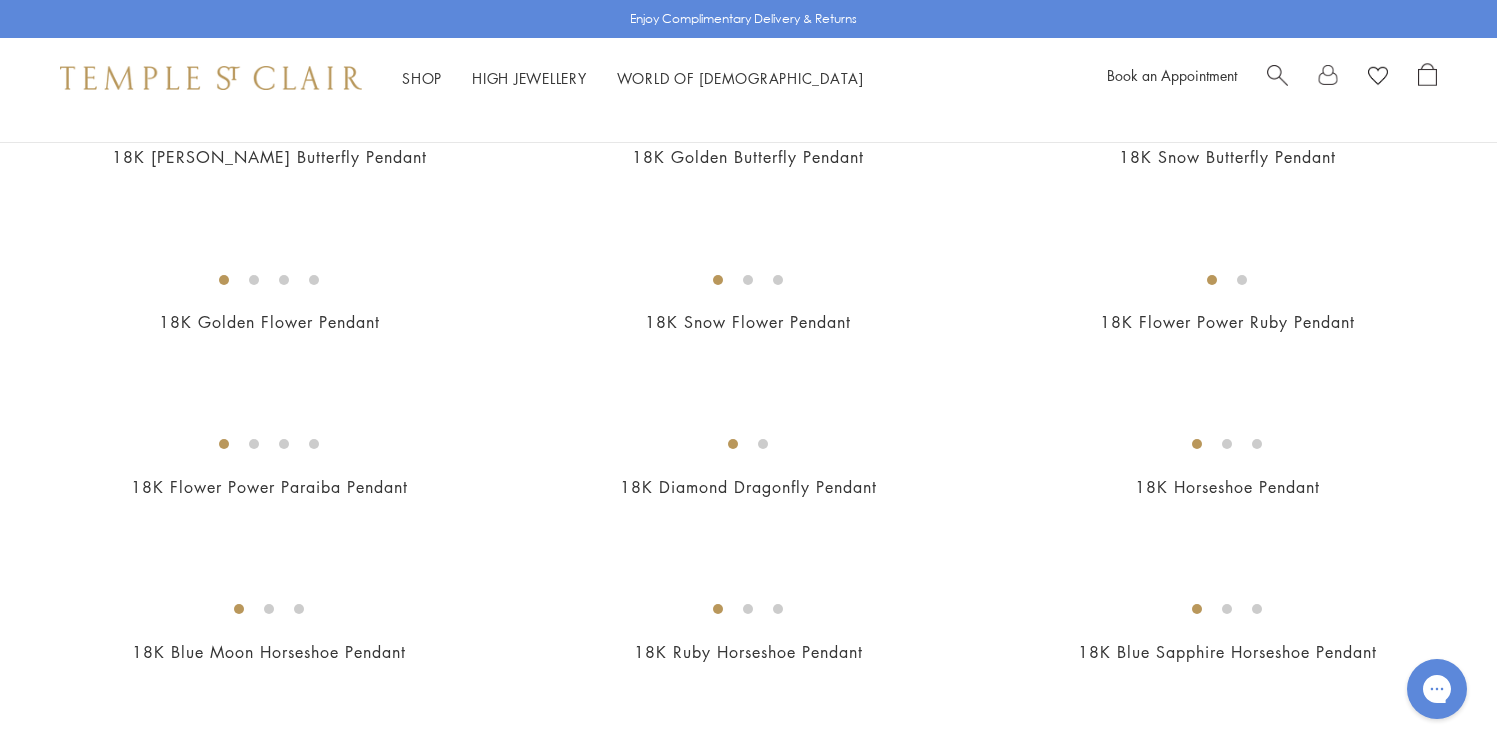 click at bounding box center [0, 0] 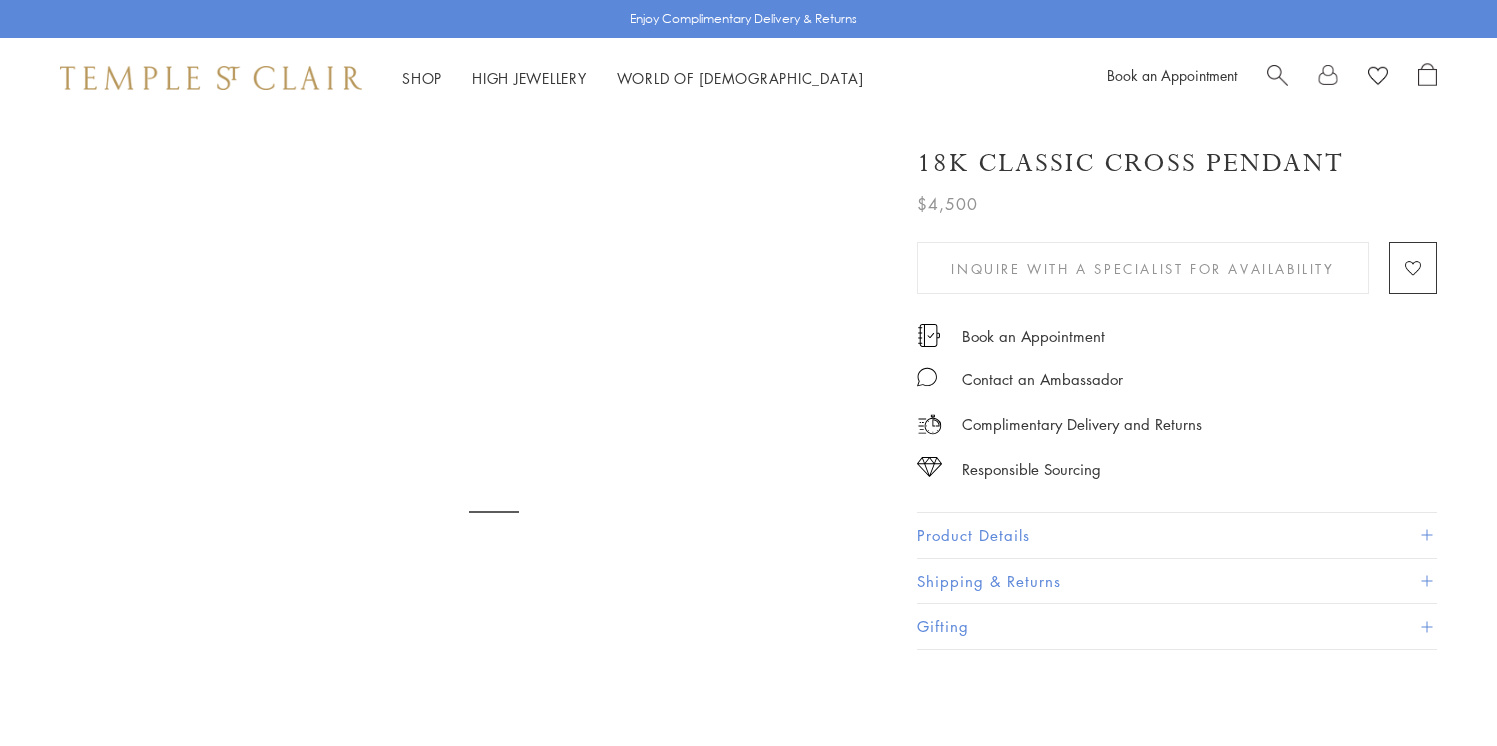 scroll, scrollTop: 0, scrollLeft: 0, axis: both 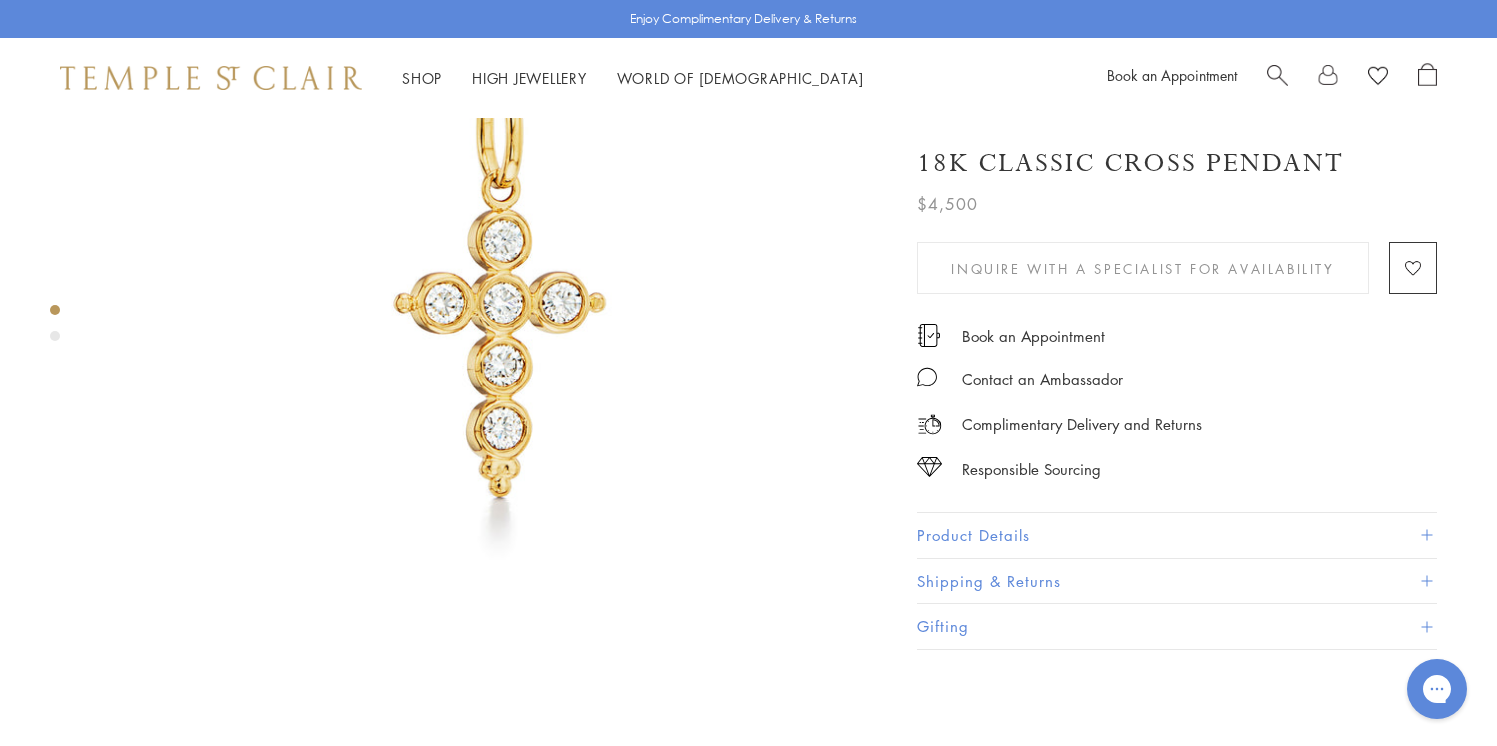 click on "Product Details" at bounding box center [1177, 535] 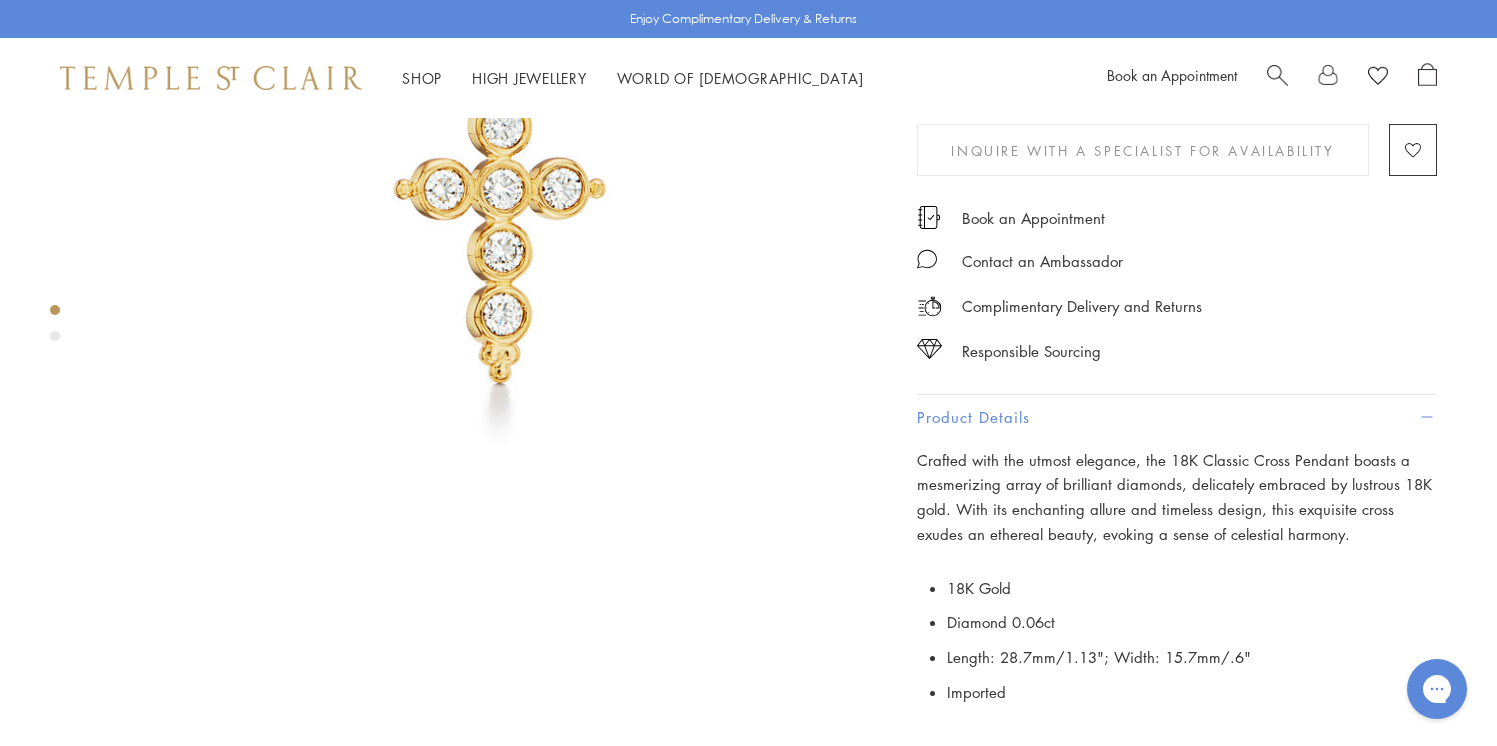 scroll, scrollTop: 345, scrollLeft: 0, axis: vertical 